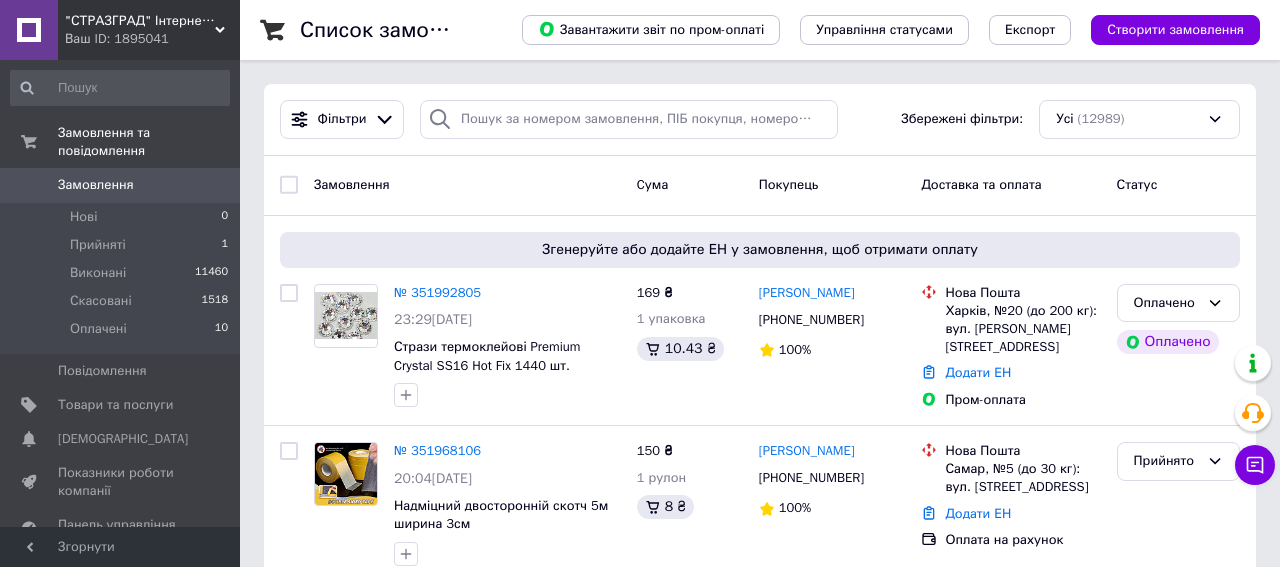 scroll, scrollTop: 0, scrollLeft: 0, axis: both 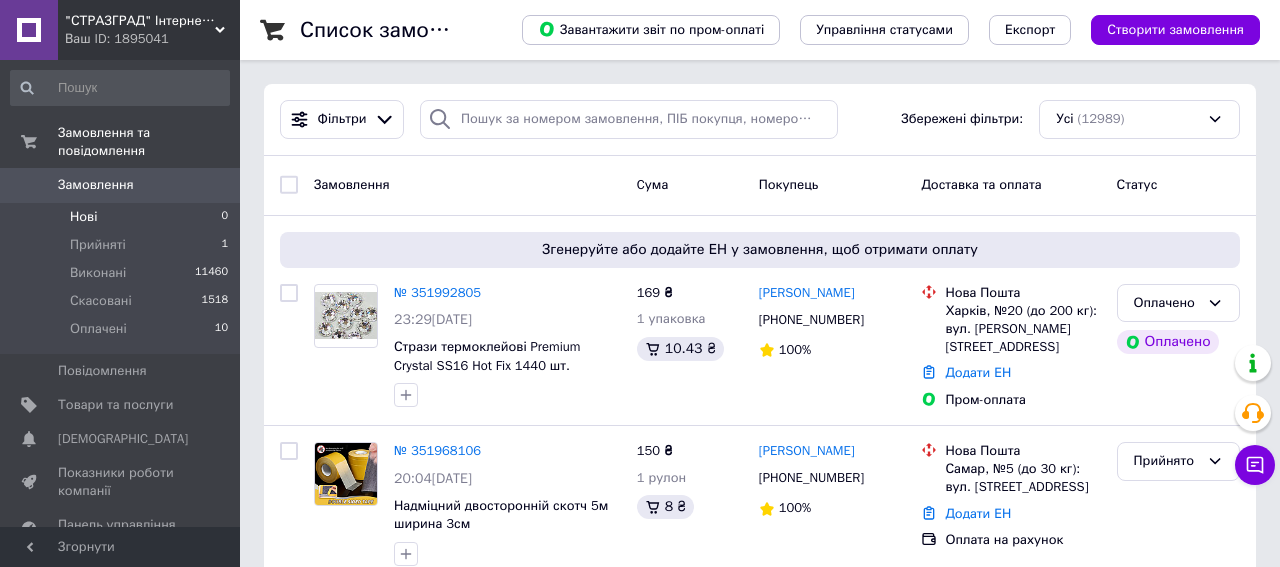 click on "Нові" at bounding box center (83, 217) 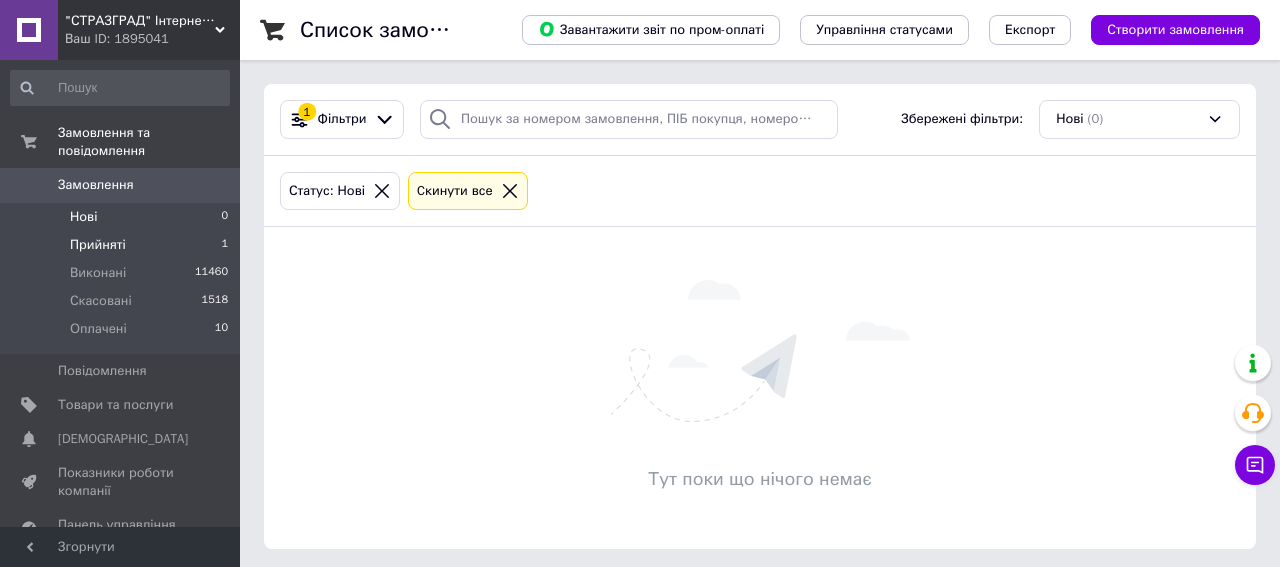click on "Прийняті" at bounding box center (98, 245) 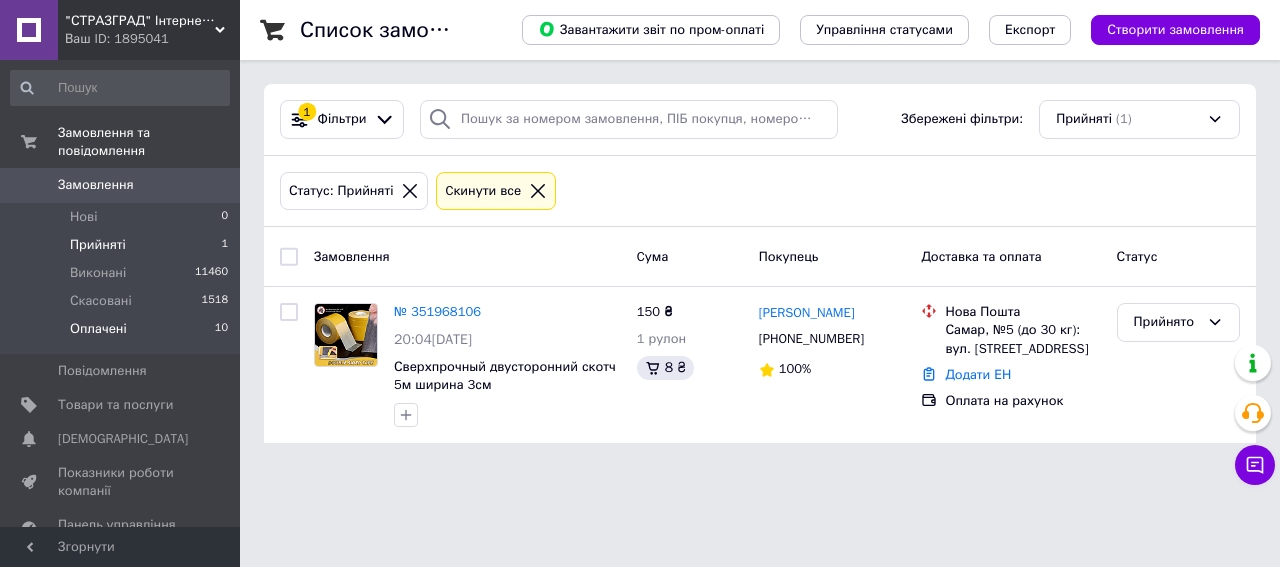 click on "Оплачені" at bounding box center (98, 329) 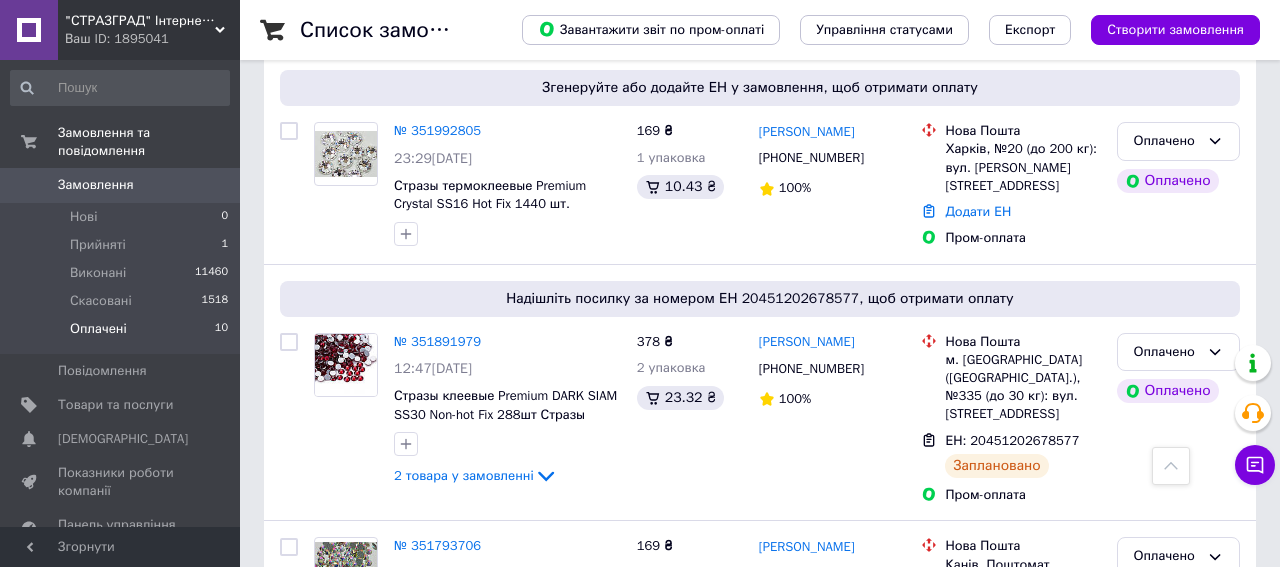 scroll, scrollTop: 0, scrollLeft: 0, axis: both 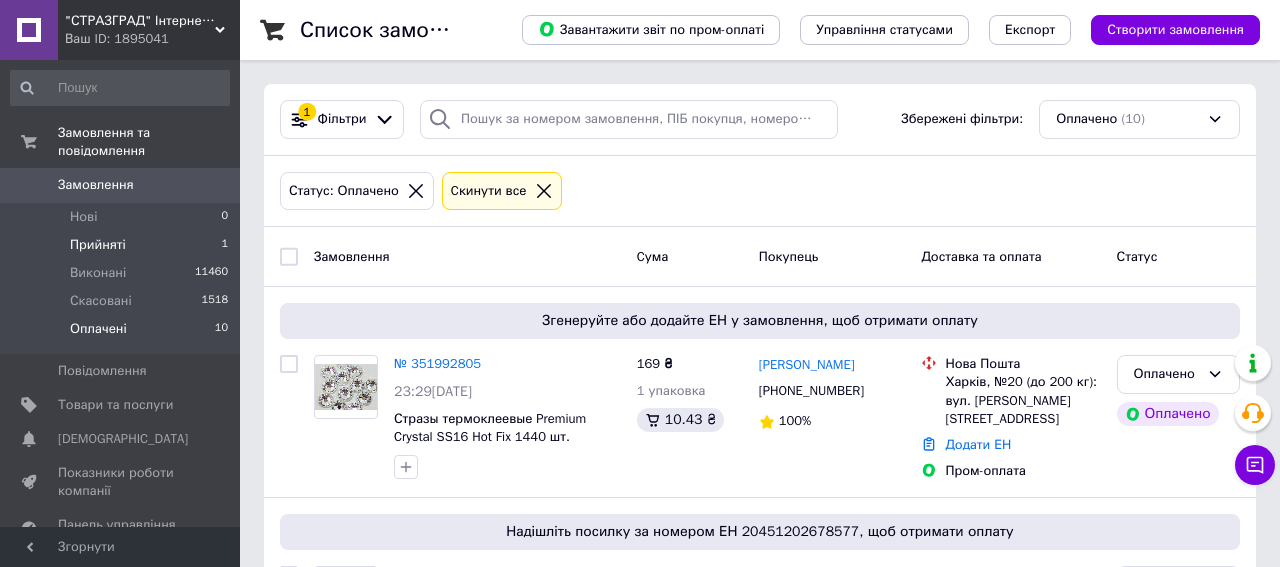 click on "Прийняті" at bounding box center (98, 245) 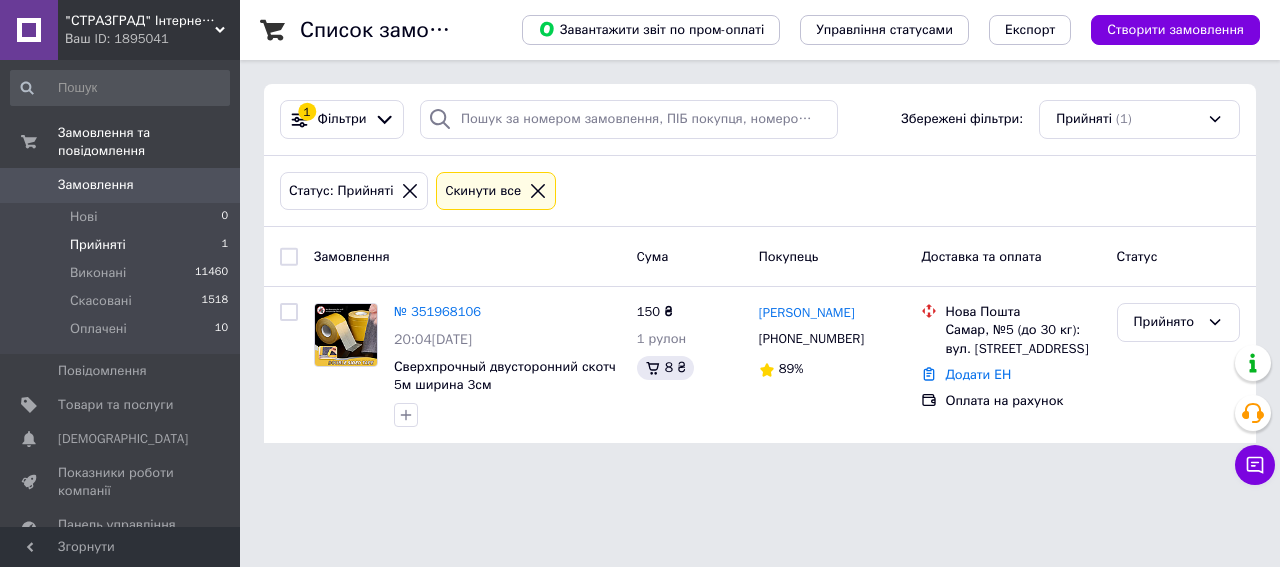 click on ""СТРАЗГРАД" Інтернет-магазин страз та декору Ваш ID: 1895041 Сайт "СТРАЗГРАД" Інтернет-магазин страз ... Кабінет покупця Перевірити стан системи Сторінка на порталі Довідка Вийти Замовлення та повідомлення Замовлення 0 Нові 0 Прийняті 1 Виконані 11460 Скасовані 1518 Оплачені 10 Повідомлення 0 Товари та послуги Сповіщення 0 0 Показники роботи компанії Панель управління Відгуки Клієнти Каталог ProSale Аналітика Інструменти веб-майстра та SEO Управління сайтом Гаманець компанії Маркет Налаштування Тарифи та рахунки   1 (1)" at bounding box center [640, 233] 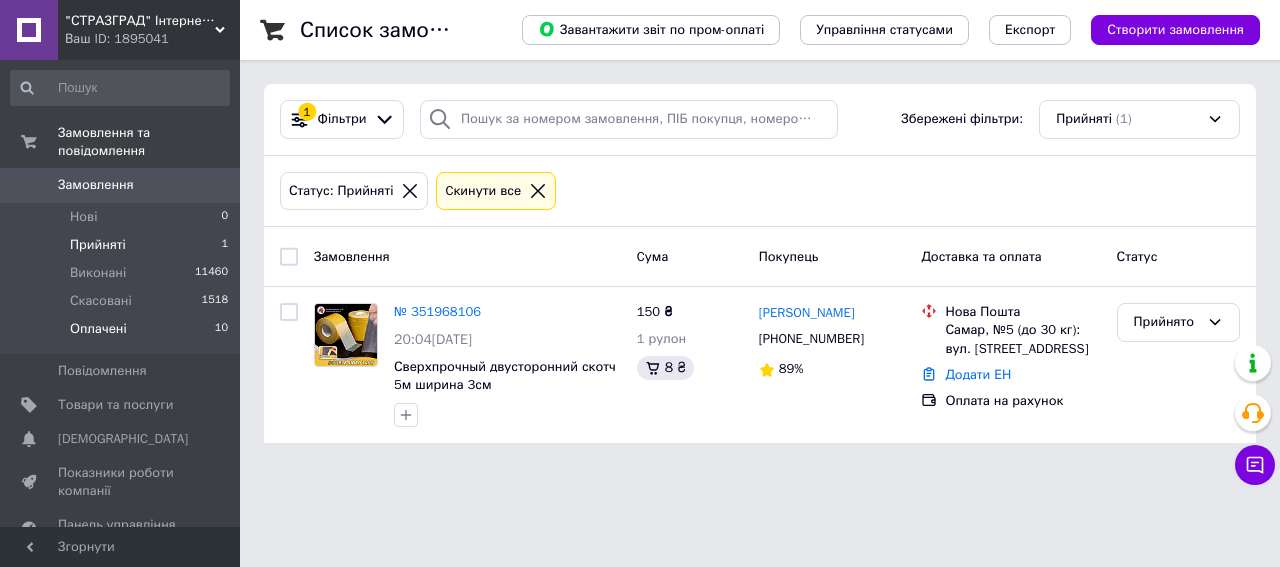 click on "Оплачені" at bounding box center (98, 329) 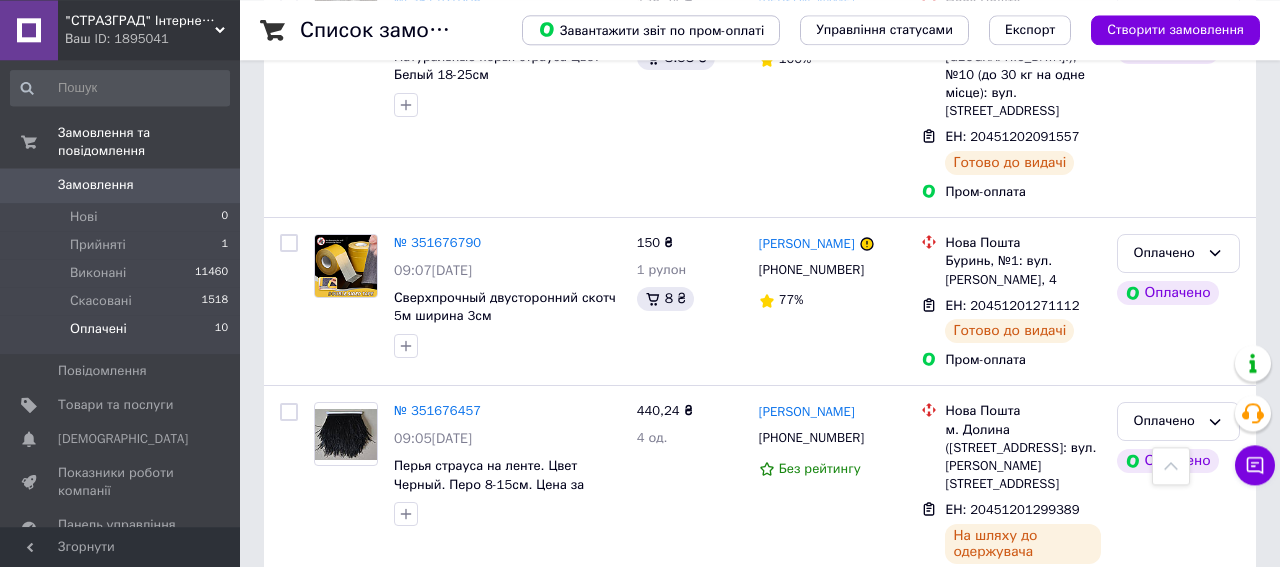 scroll, scrollTop: 1040, scrollLeft: 0, axis: vertical 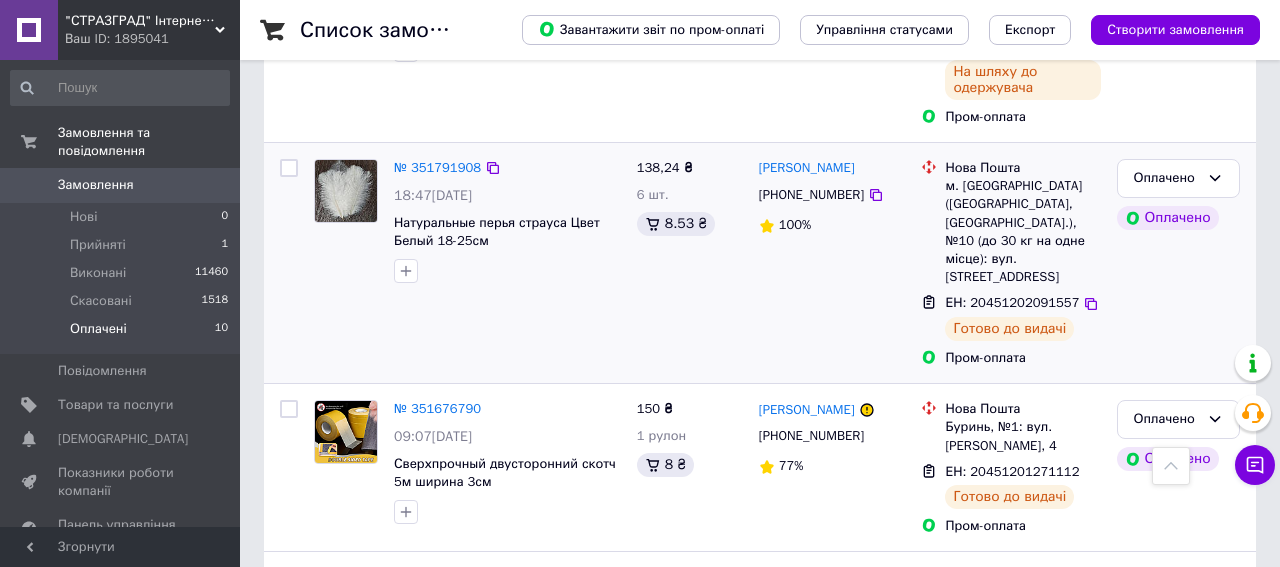 click on "№ 351791908 18:47, 08.07.2025 Натуральные перья страуса Цвет Белый 18-25см" at bounding box center [467, 263] 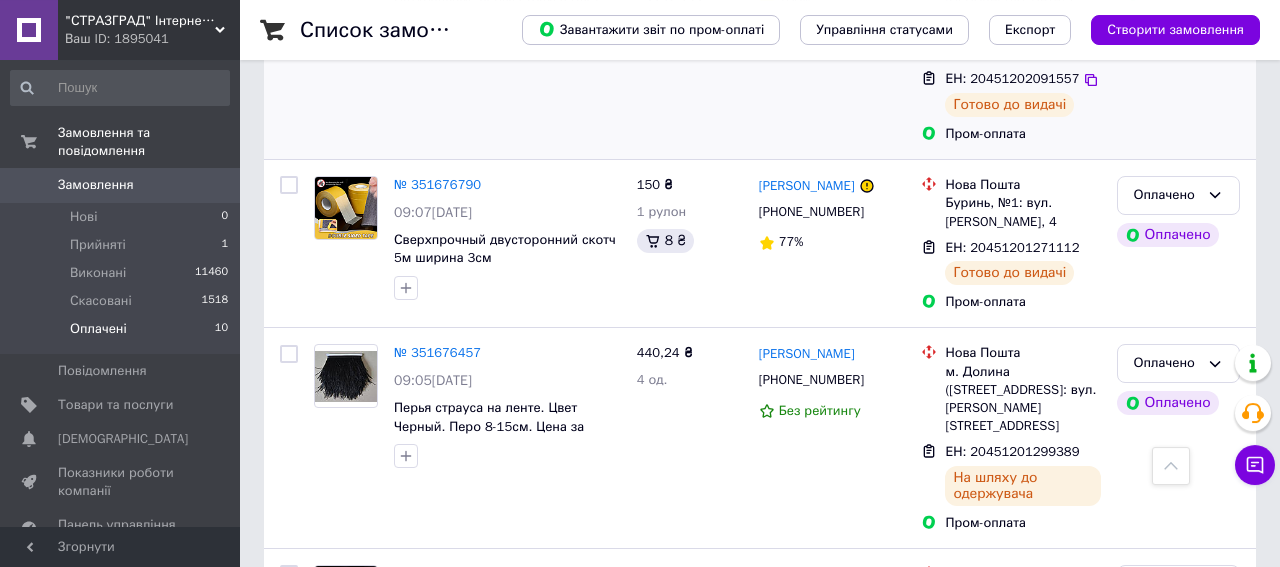 scroll, scrollTop: 1144, scrollLeft: 0, axis: vertical 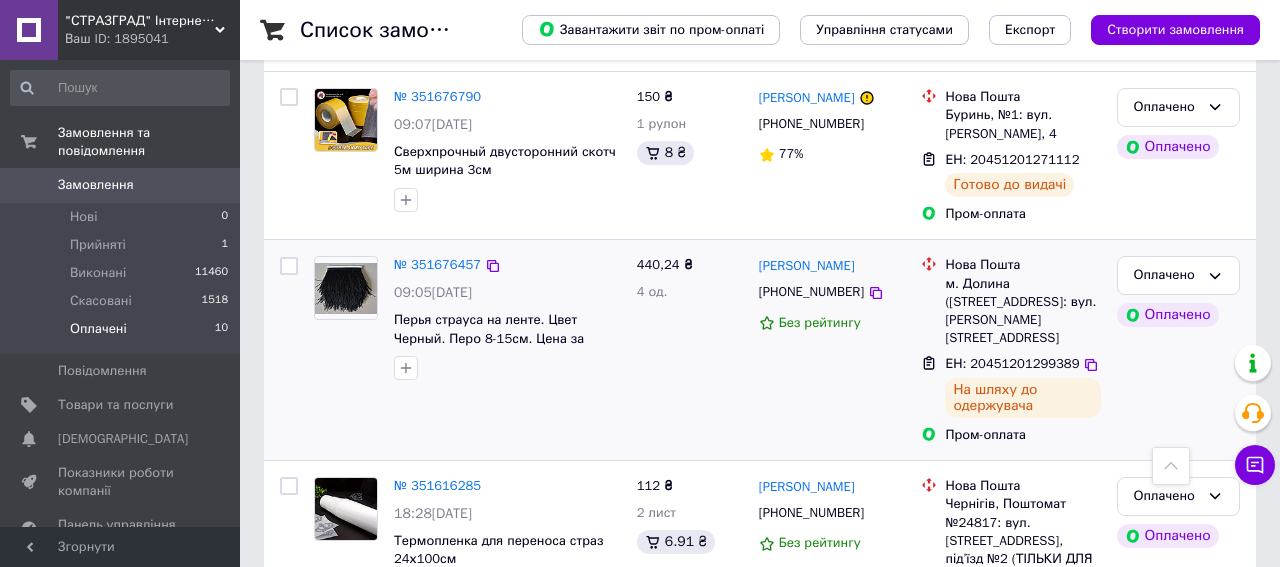 click on "4 од." at bounding box center (690, 292) 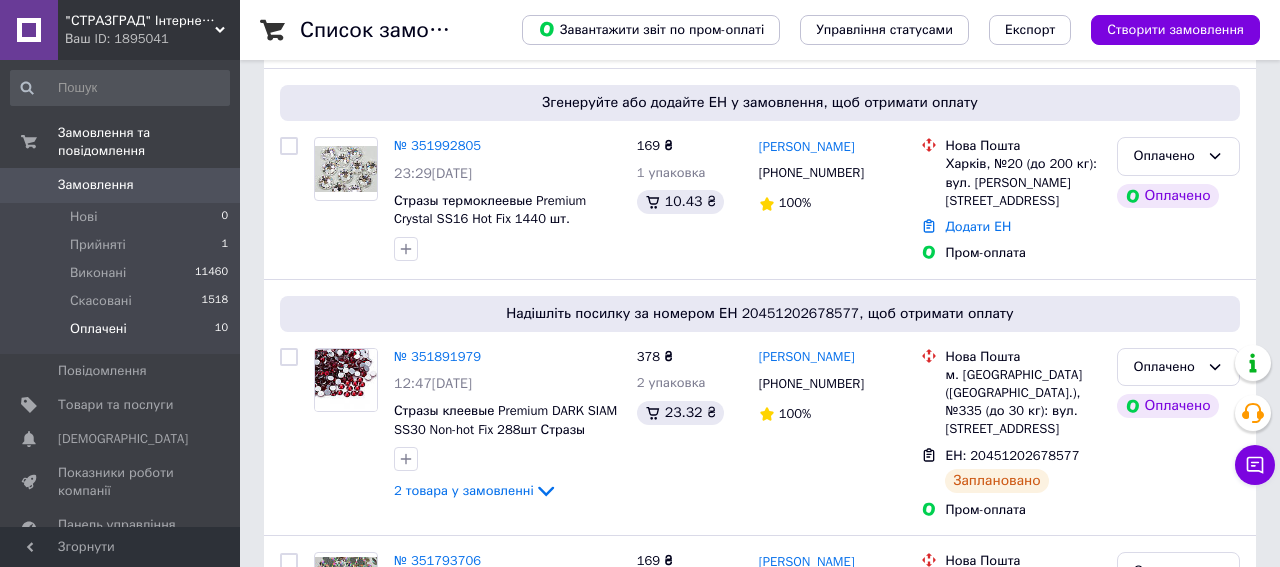 scroll, scrollTop: 0, scrollLeft: 0, axis: both 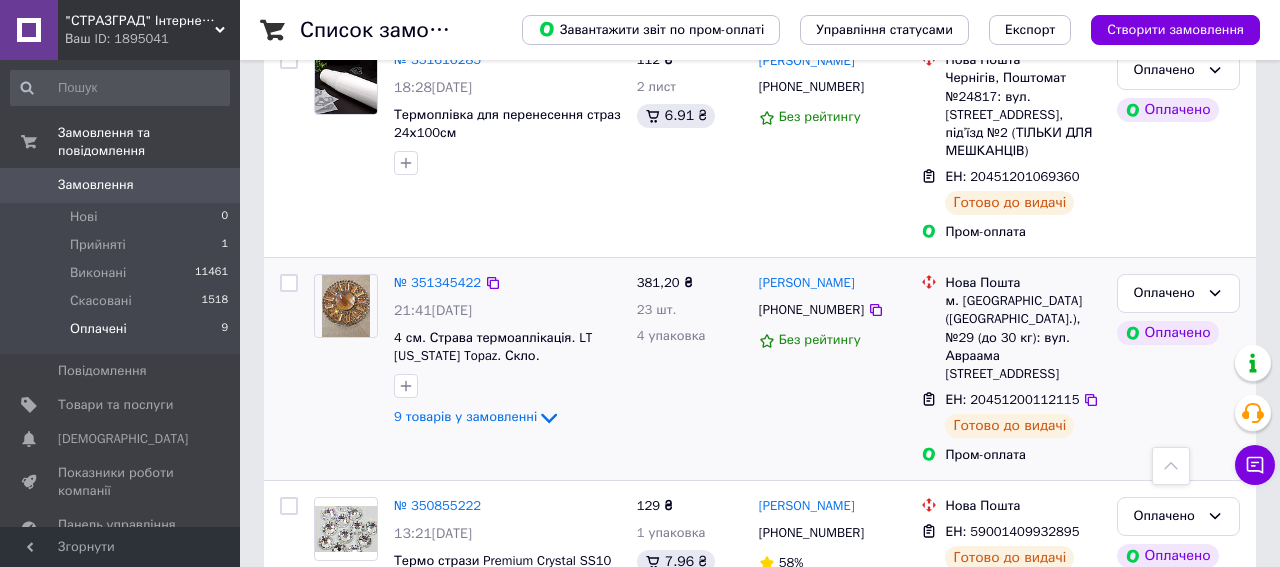 click on "381,20 ₴ 23 шт. 4 упаковка" at bounding box center [690, 369] 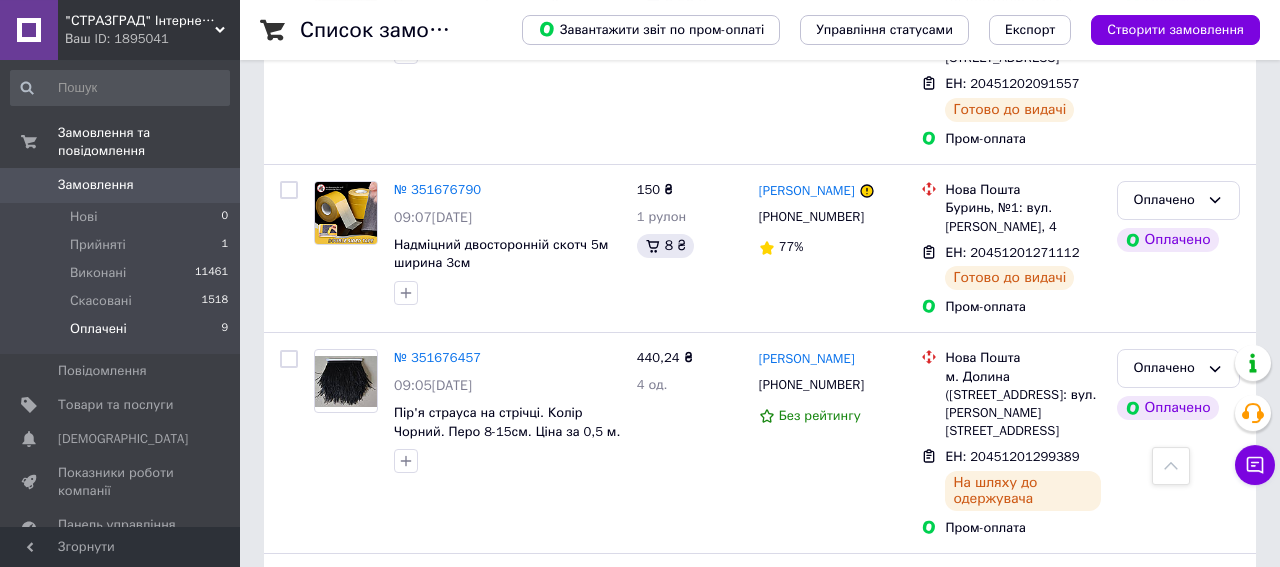 scroll, scrollTop: 1050, scrollLeft: 0, axis: vertical 